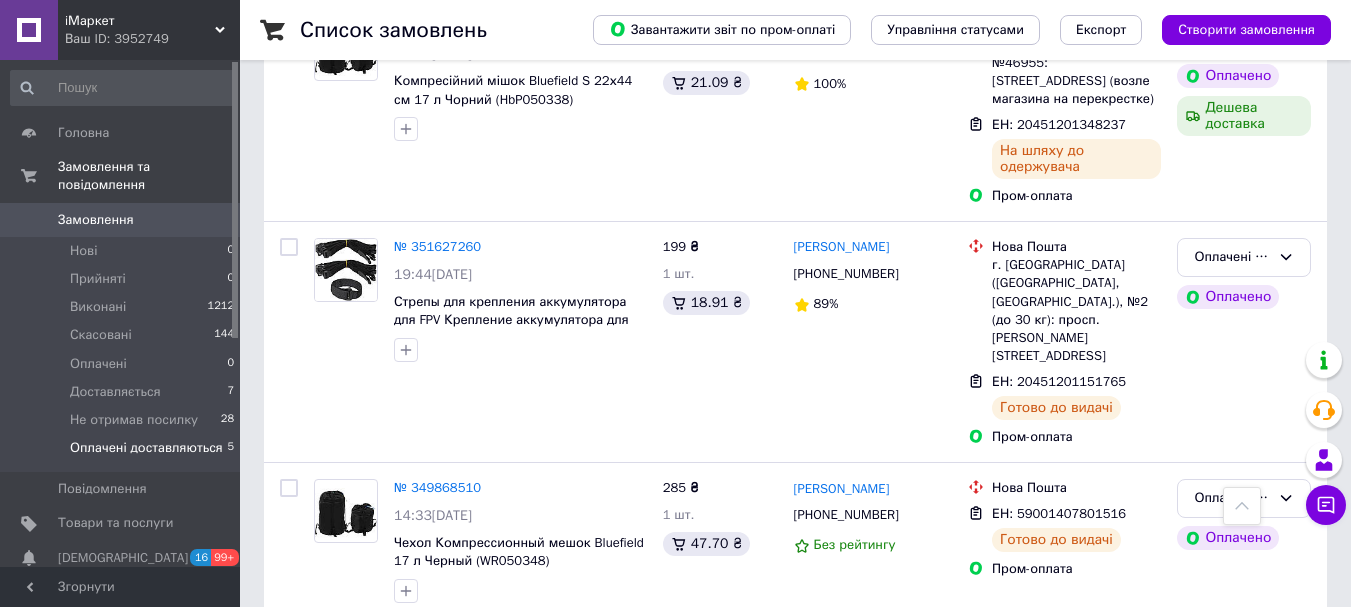 click on "Доставляється 7" at bounding box center [123, 392] 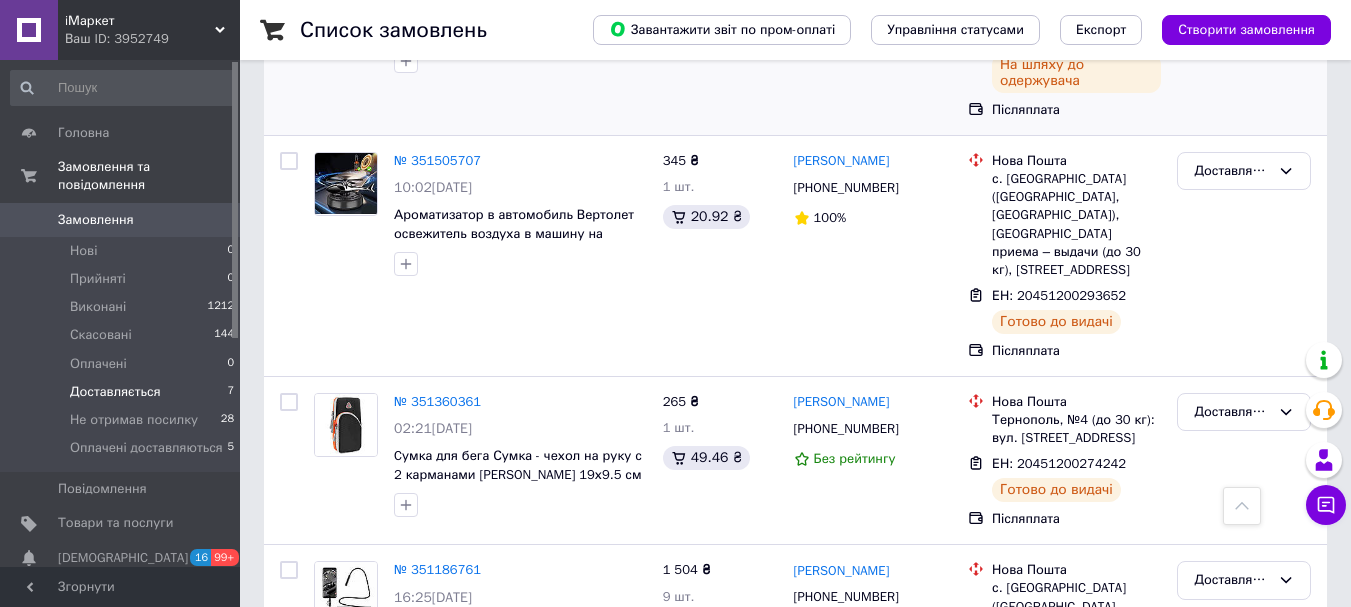 scroll, scrollTop: 1114, scrollLeft: 0, axis: vertical 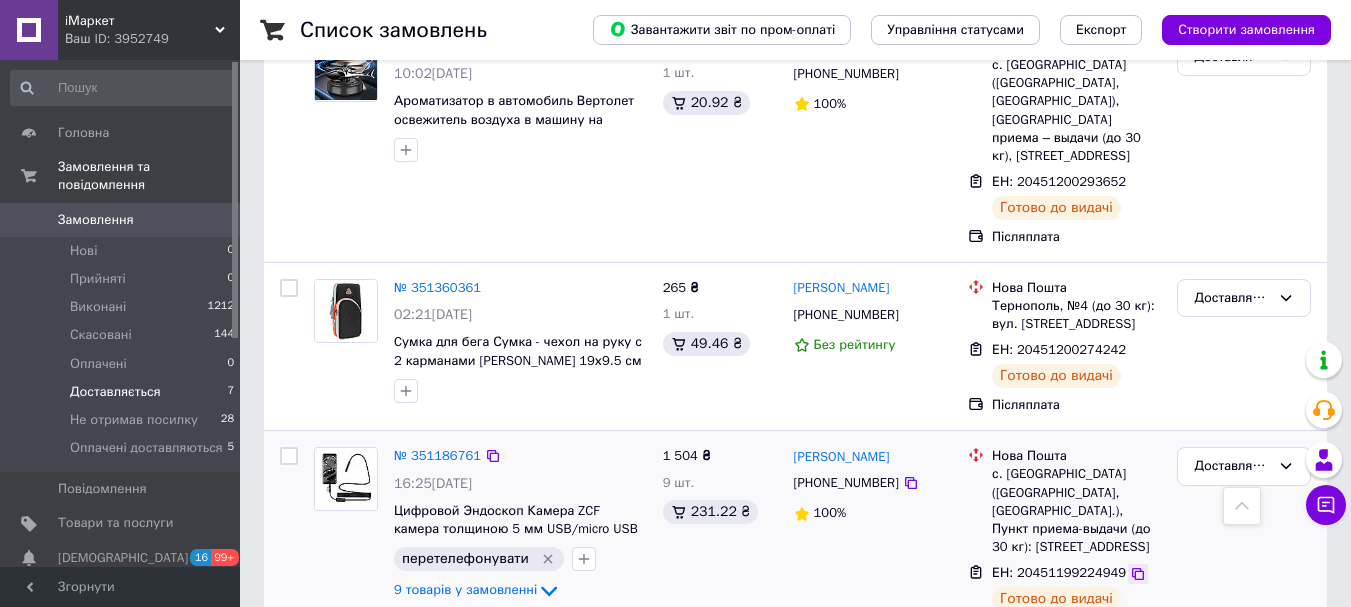 click 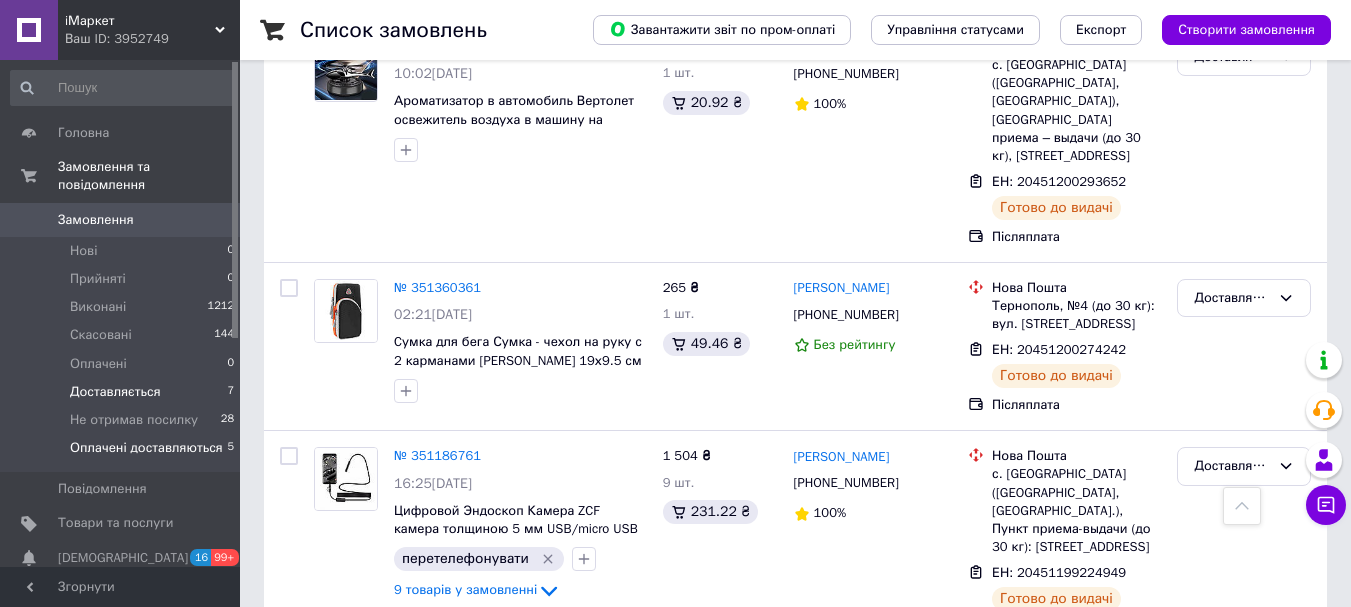 click on "Оплачені доставляються" at bounding box center [146, 448] 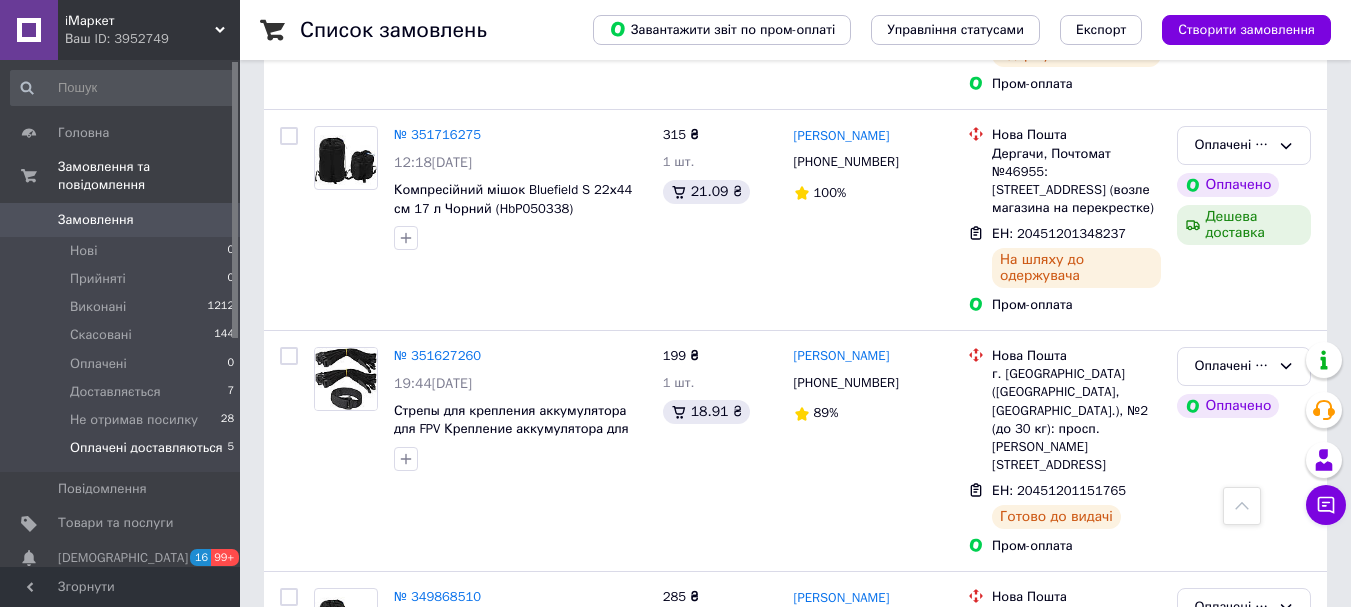 scroll, scrollTop: 709, scrollLeft: 0, axis: vertical 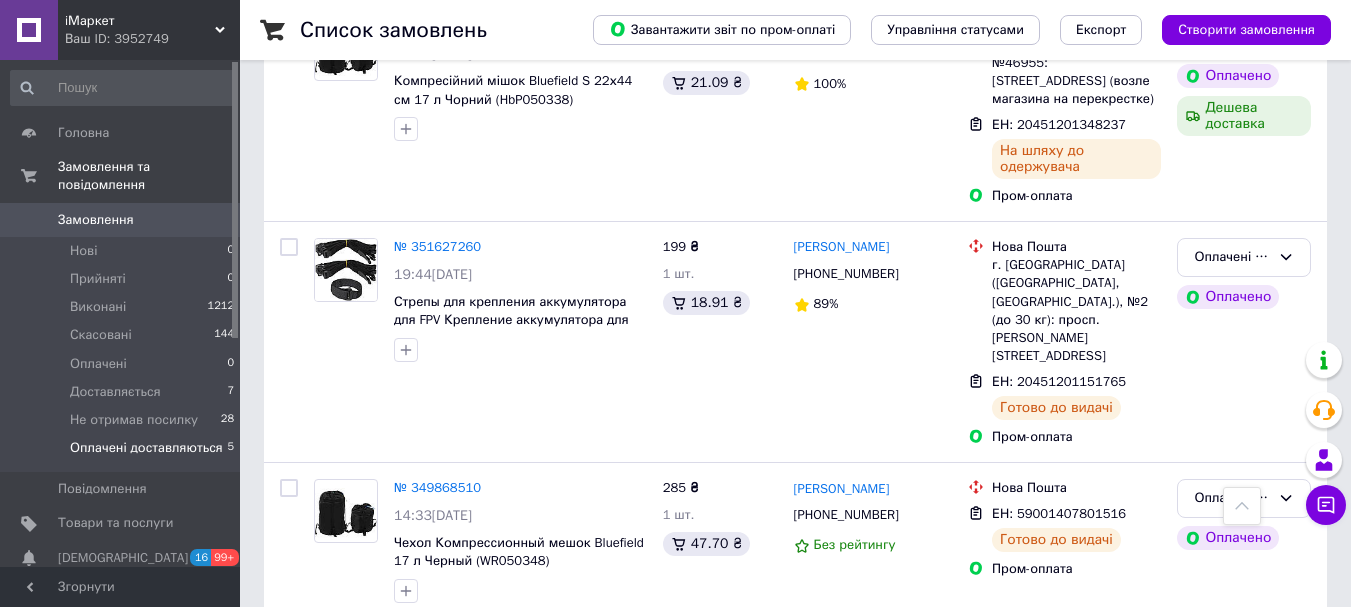 click on "Ваш ID: 3952749" at bounding box center (152, 39) 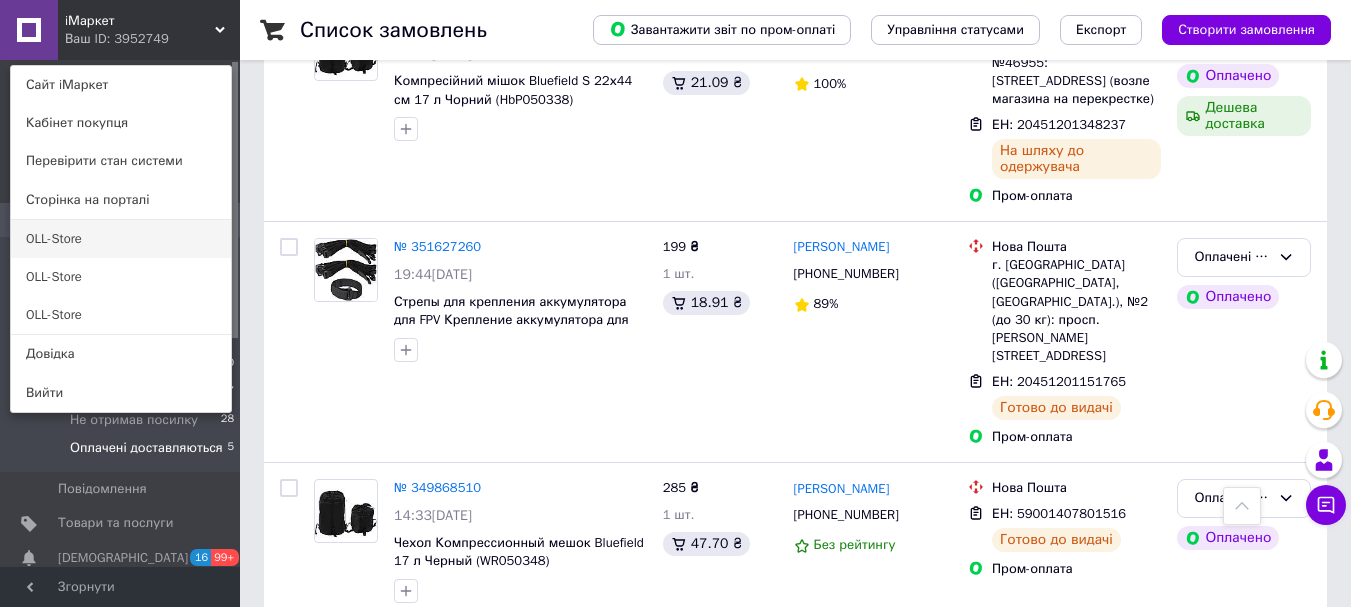 click on "OLL-Store" at bounding box center [121, 239] 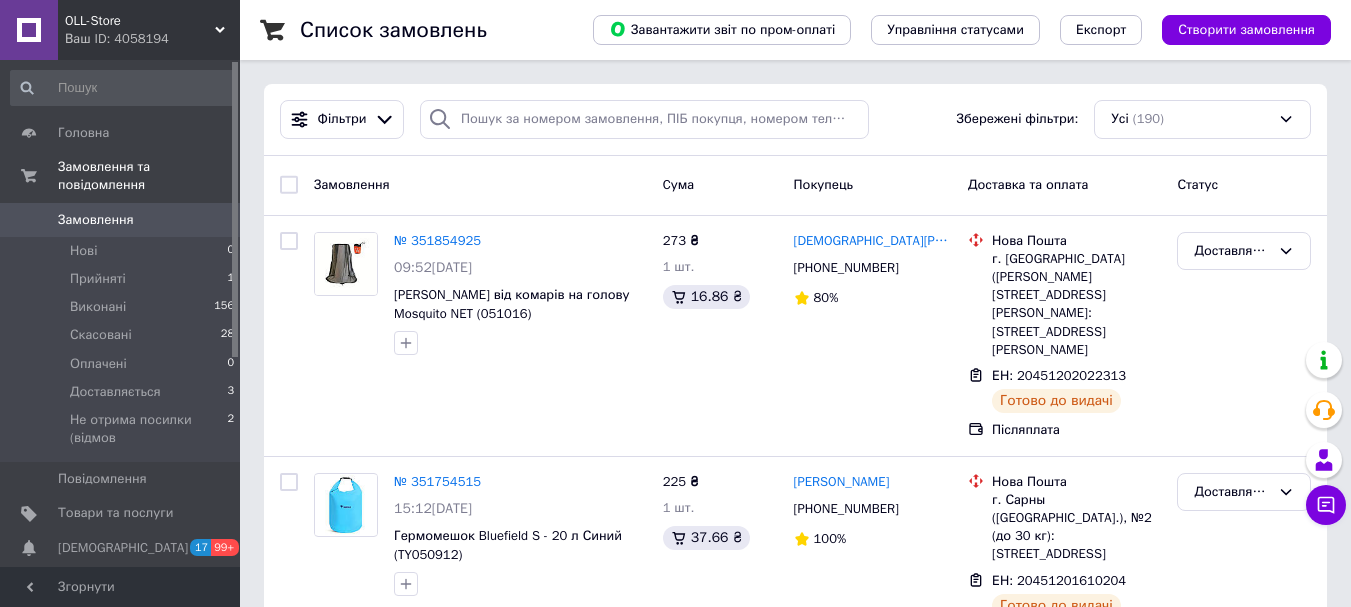 scroll, scrollTop: 300, scrollLeft: 0, axis: vertical 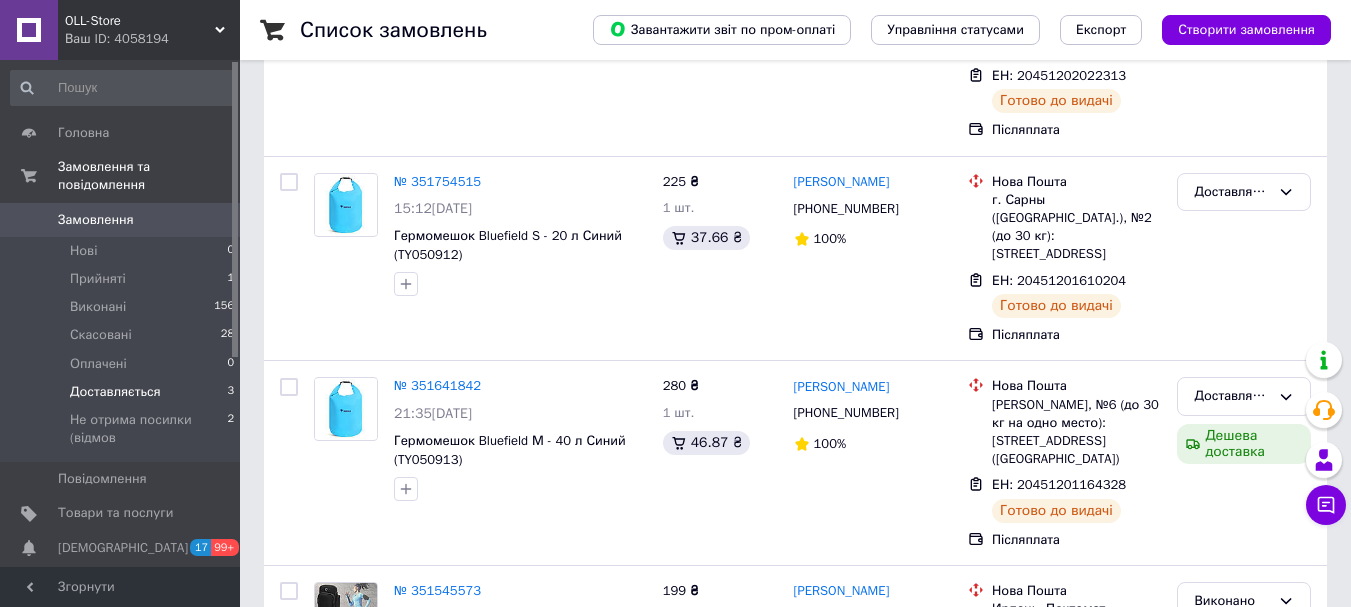 click on "Доставляється" at bounding box center [115, 392] 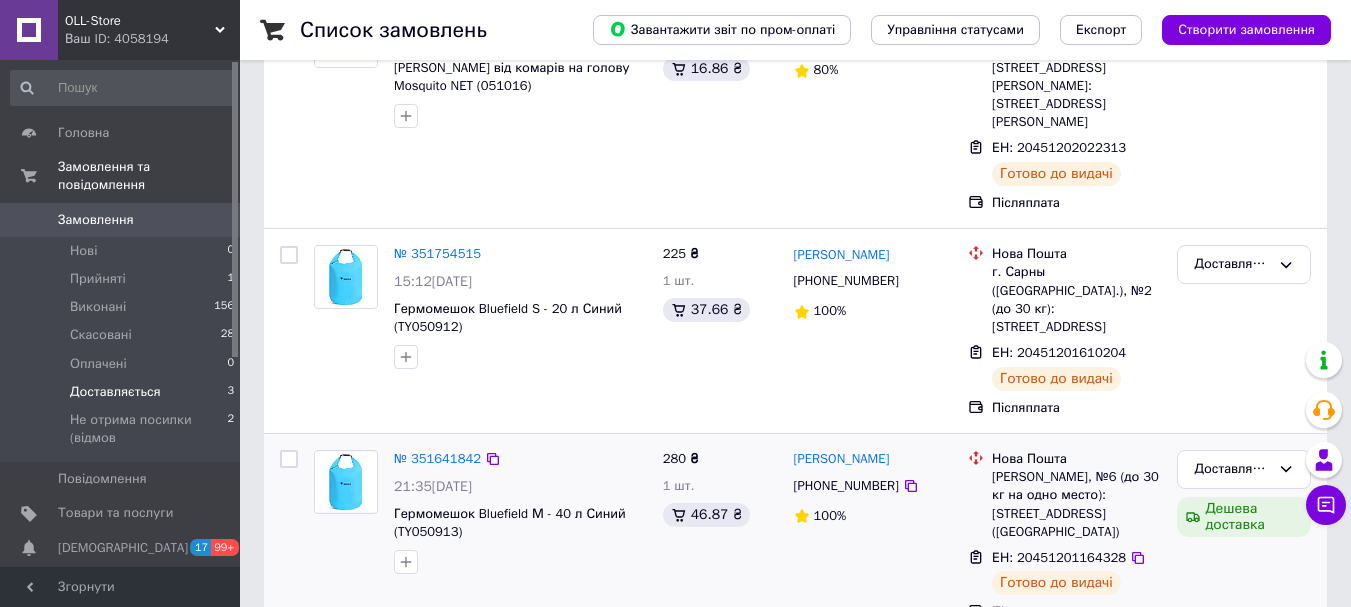 scroll, scrollTop: 0, scrollLeft: 0, axis: both 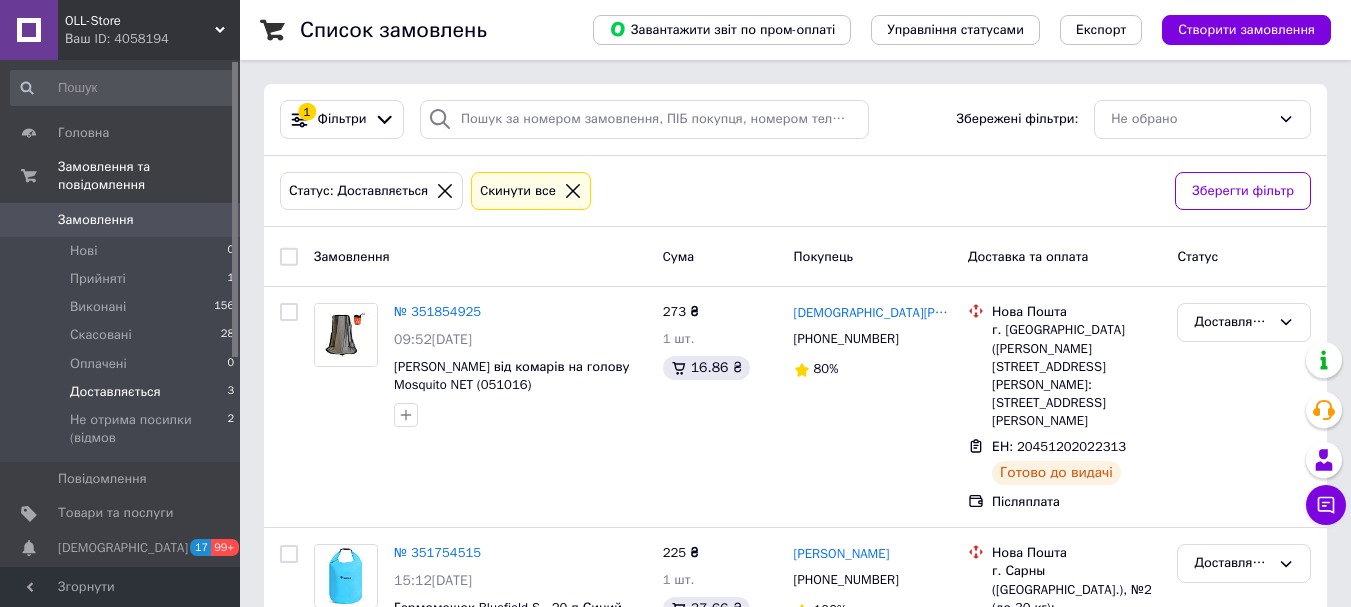 click on "OLL-Store" at bounding box center [140, 21] 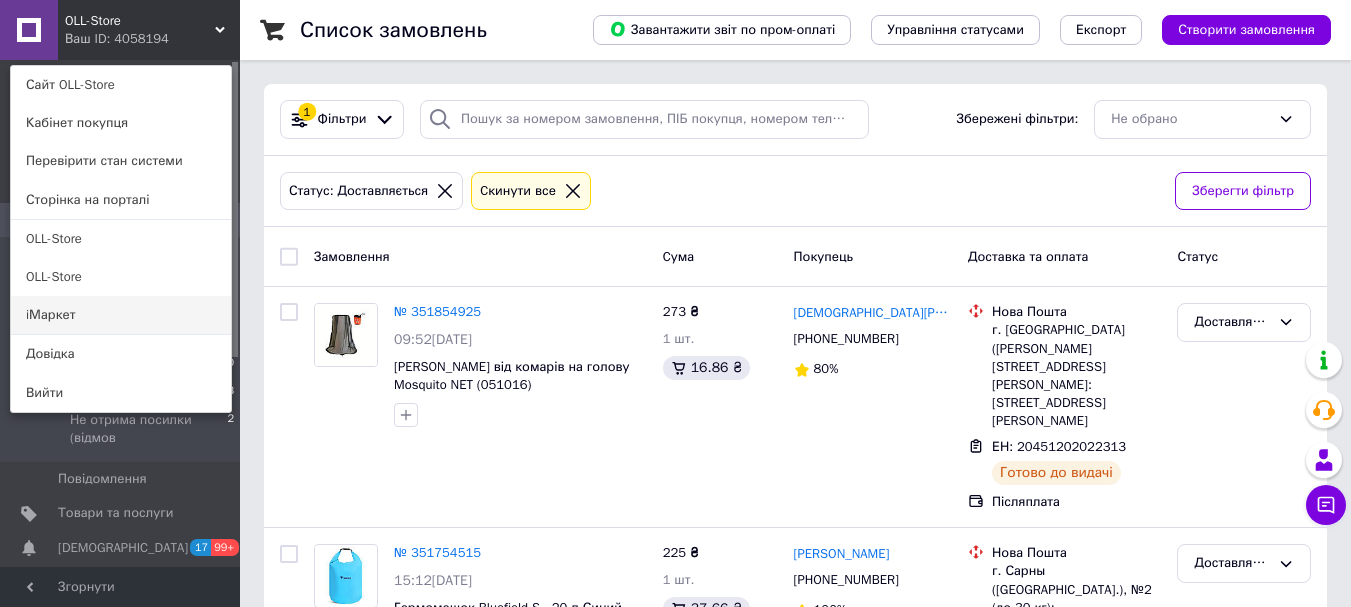 click on "iМаркет" at bounding box center [121, 315] 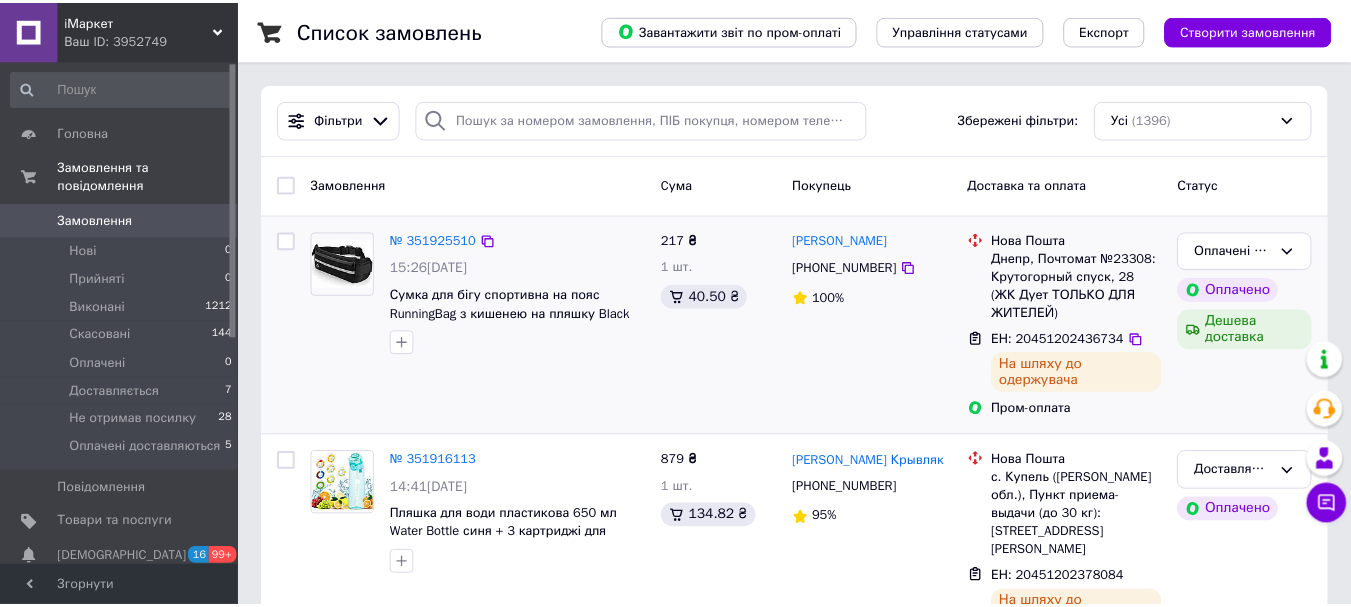 scroll, scrollTop: 0, scrollLeft: 0, axis: both 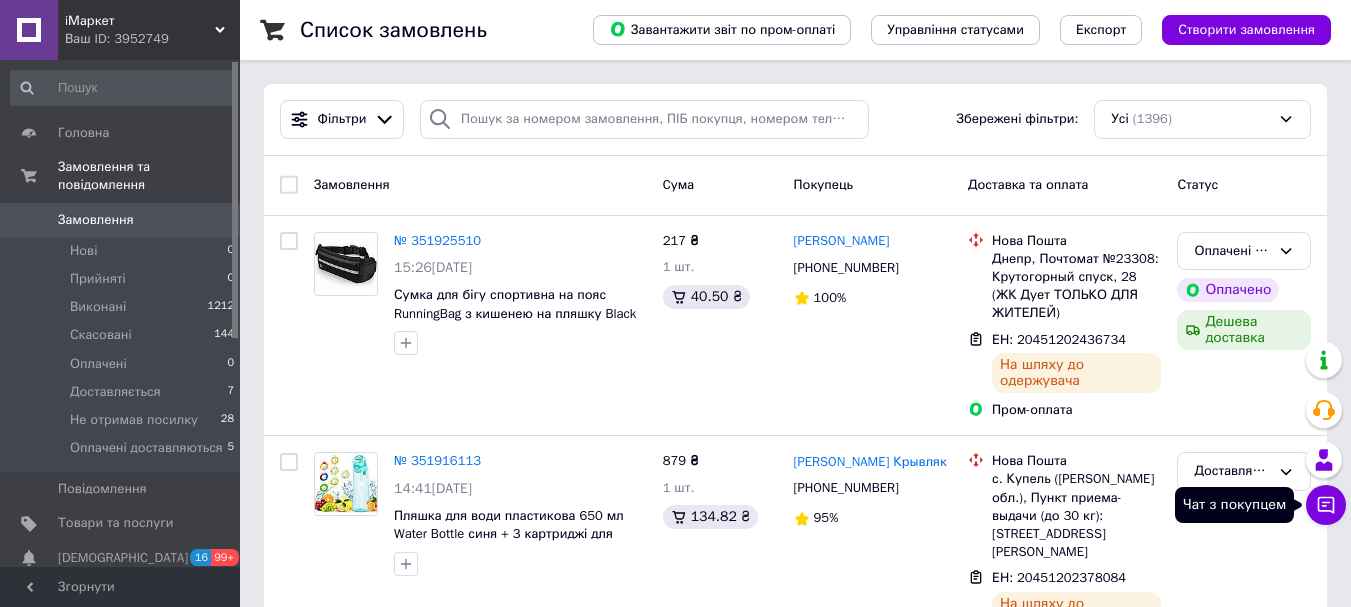 click 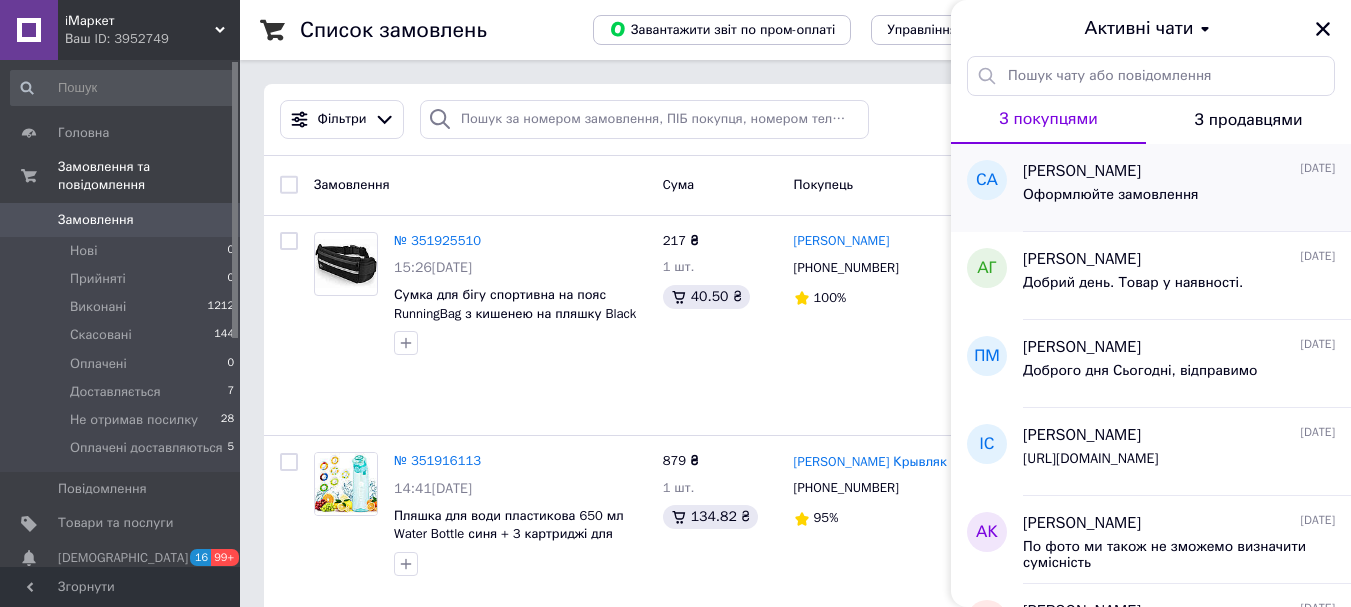 click on "Оформлюйте замовлення" at bounding box center (1179, 199) 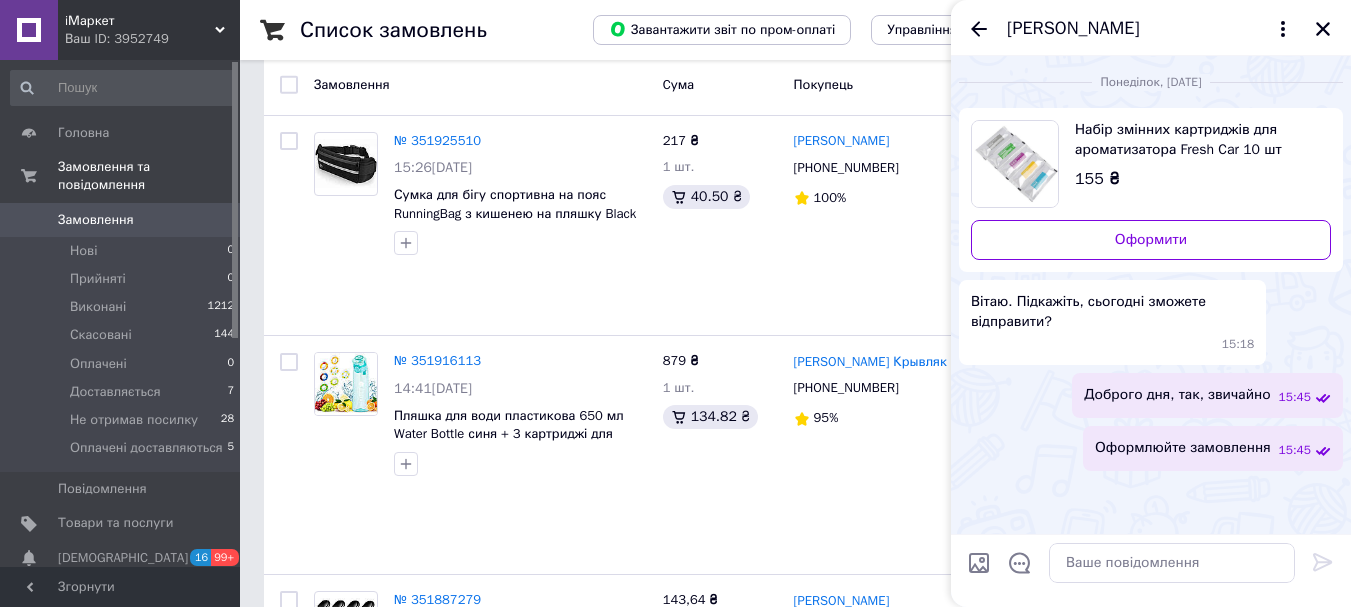 scroll, scrollTop: 0, scrollLeft: 0, axis: both 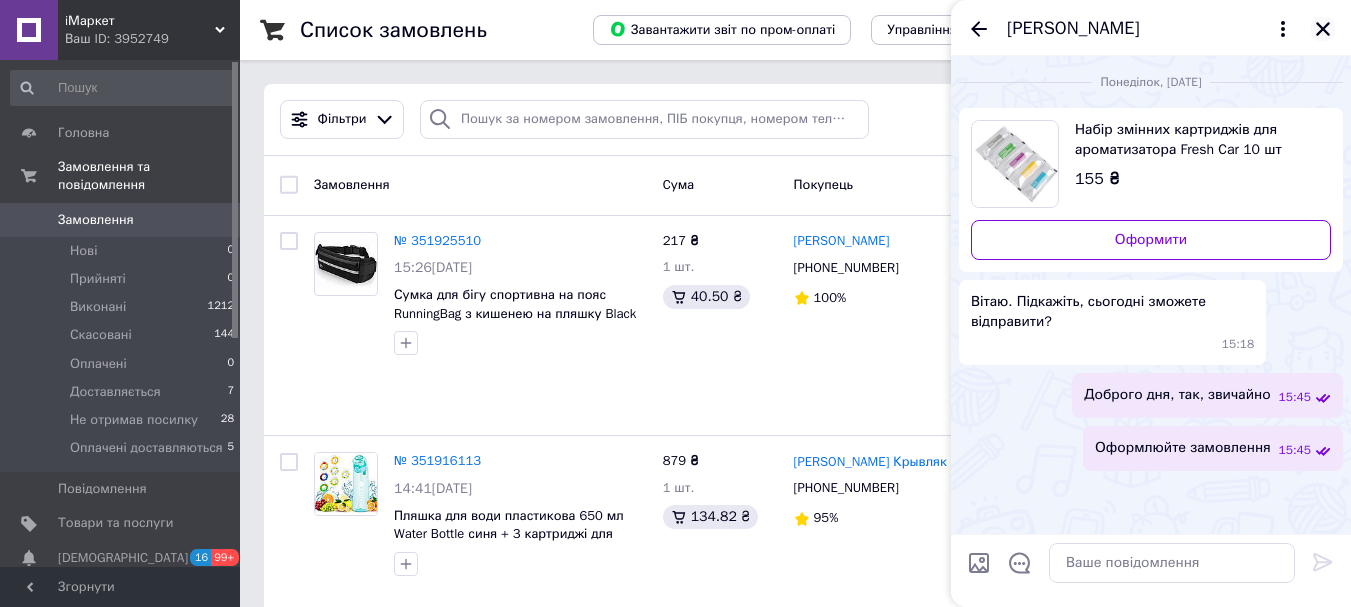 click 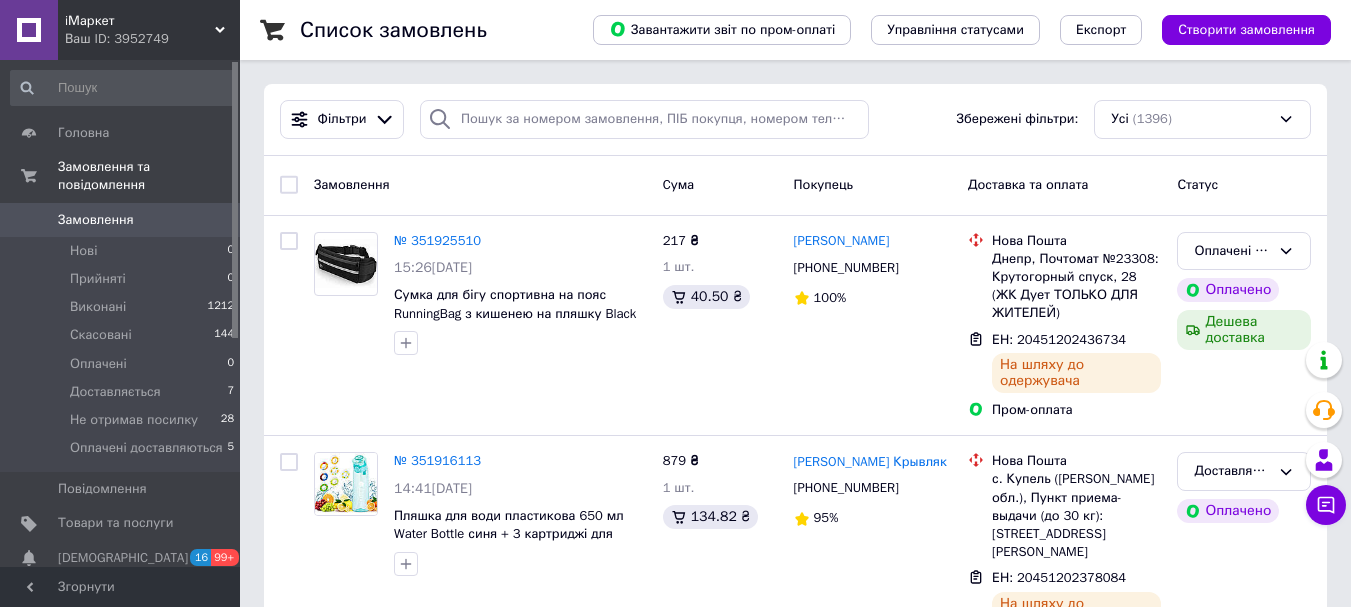 click on "iМаркет" at bounding box center (140, 21) 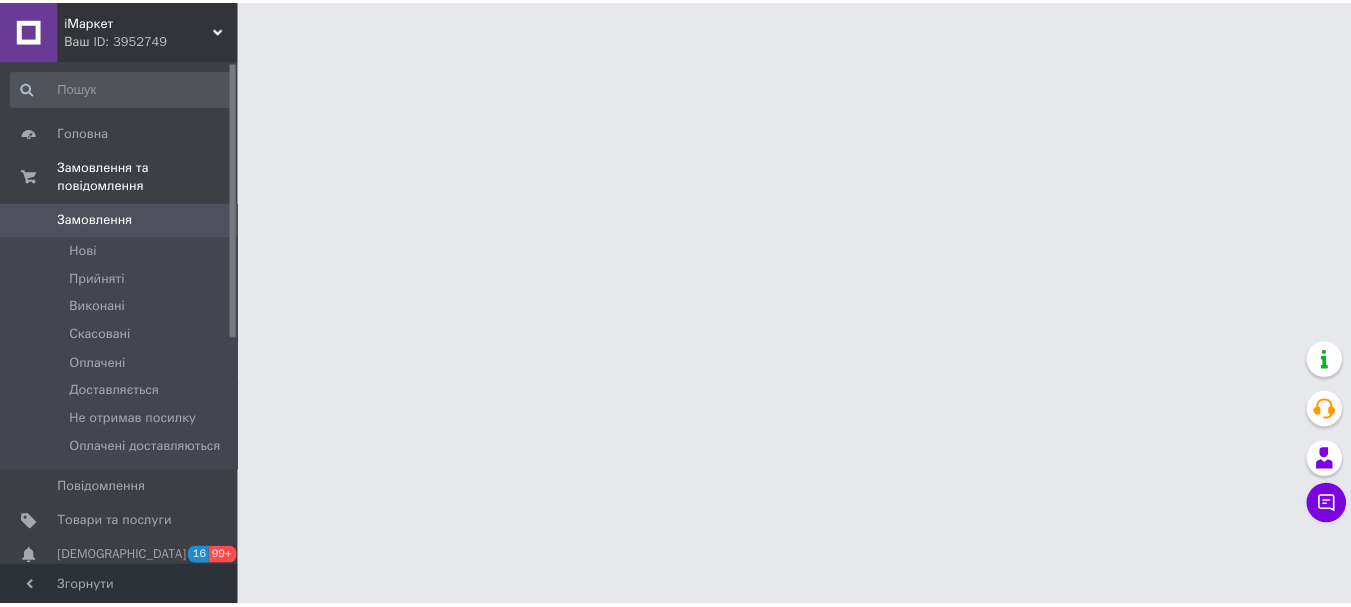 scroll, scrollTop: 0, scrollLeft: 0, axis: both 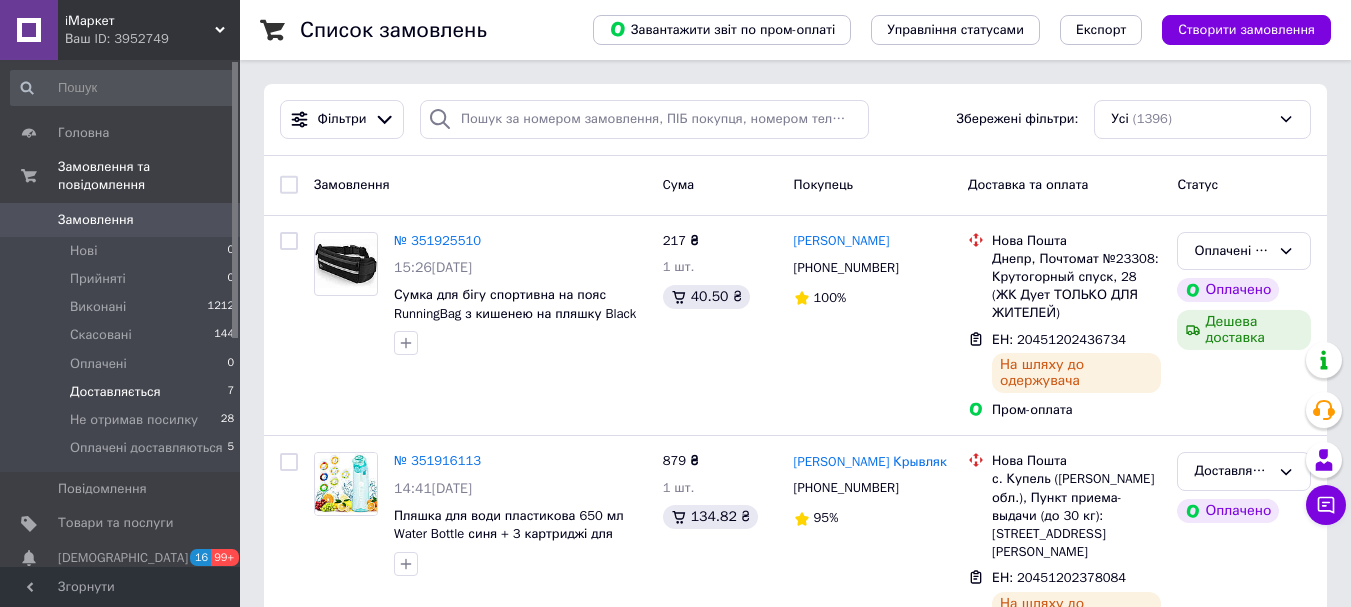 click on "Доставляється 7" at bounding box center [123, 392] 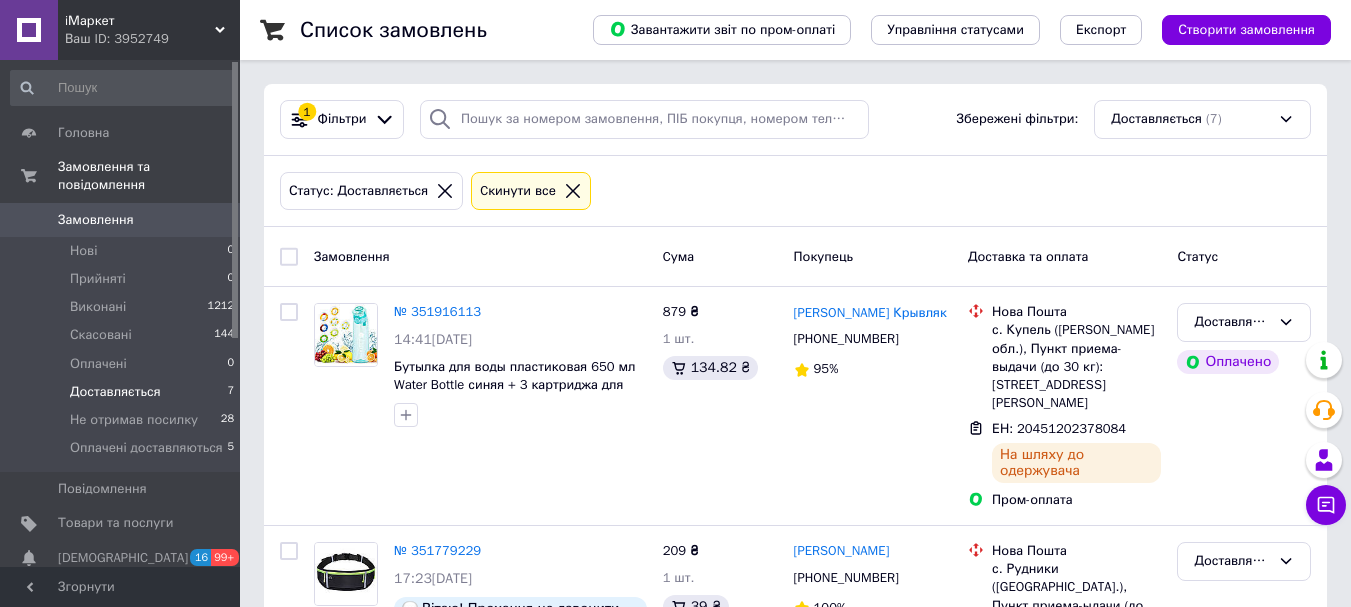 click on "Ваш ID: 3952749" at bounding box center [152, 39] 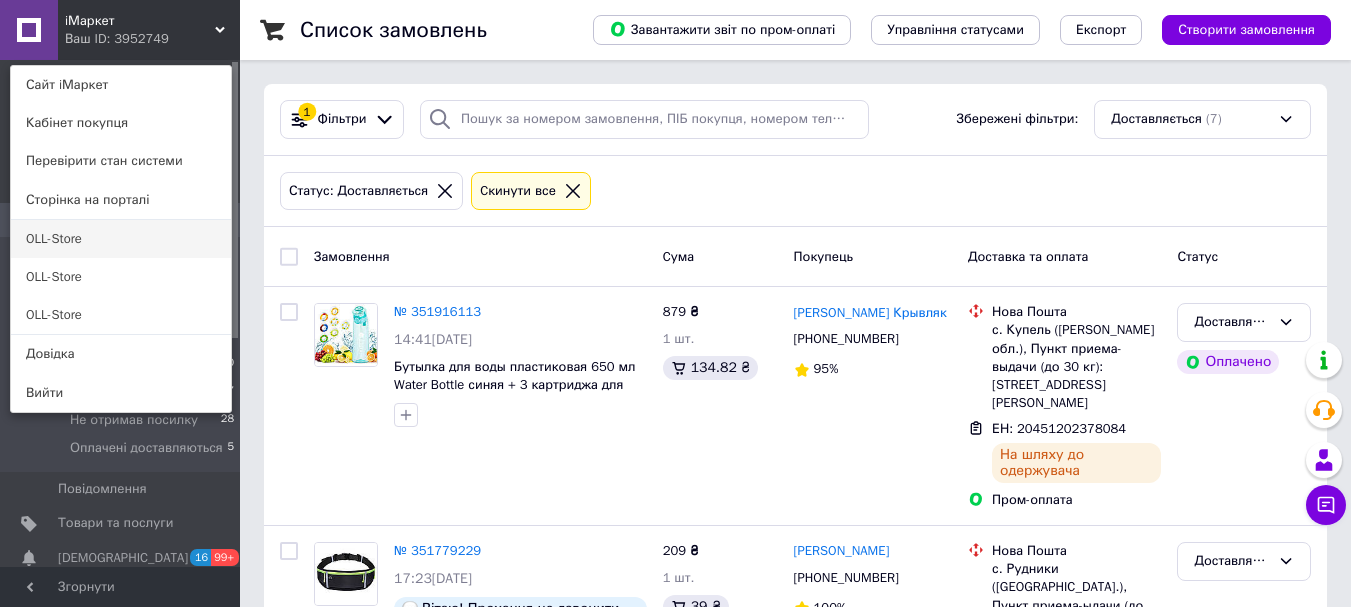 click on "OLL-Store" at bounding box center [121, 239] 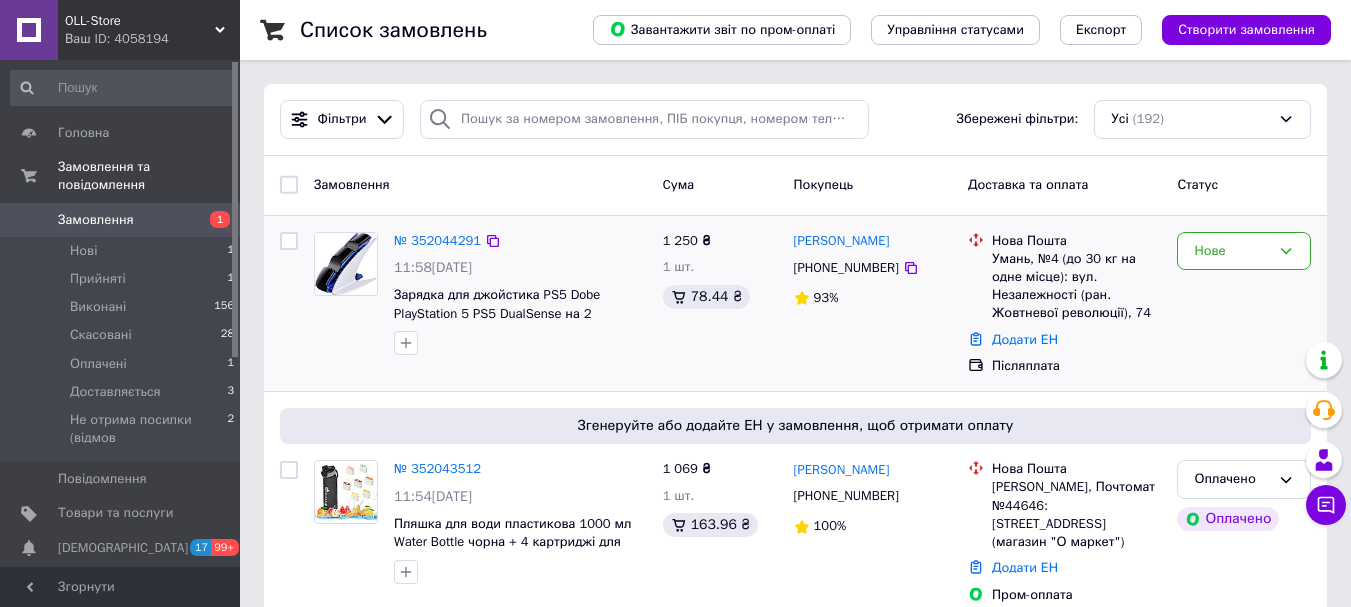 scroll, scrollTop: 200, scrollLeft: 0, axis: vertical 